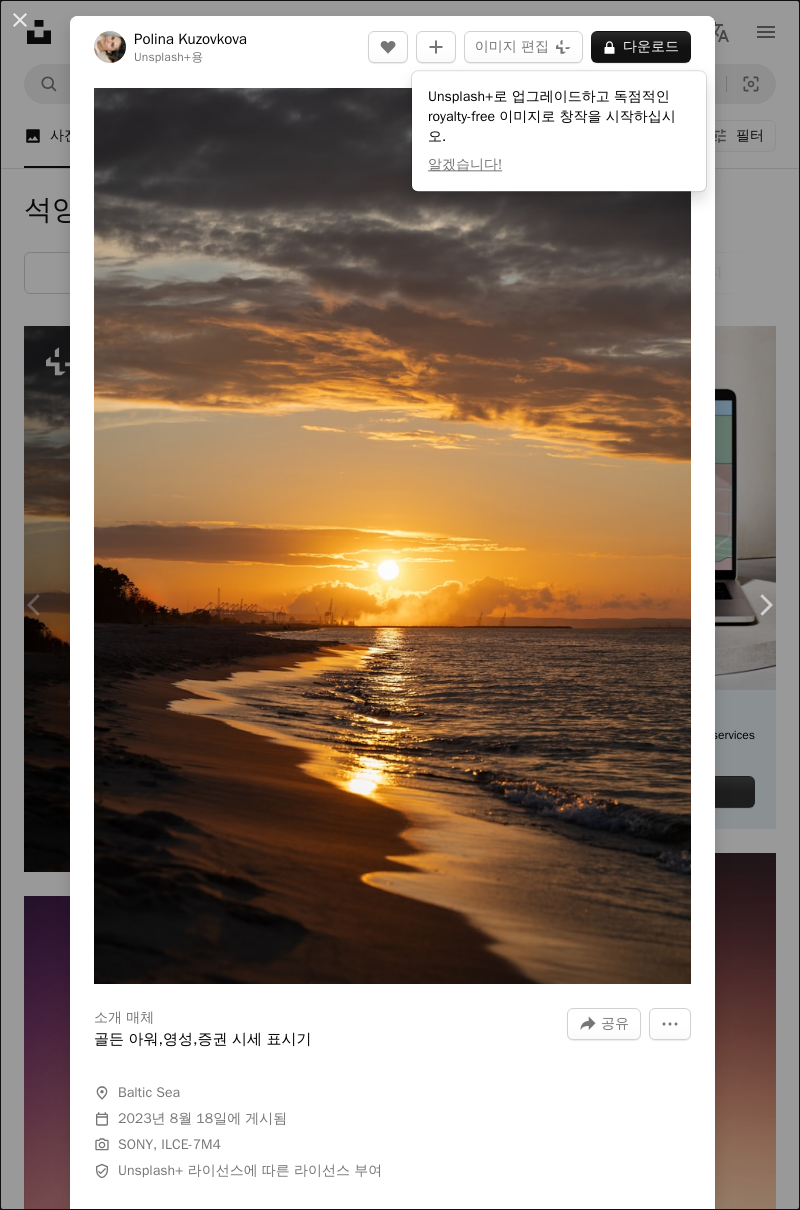 scroll, scrollTop: 0, scrollLeft: 0, axis: both 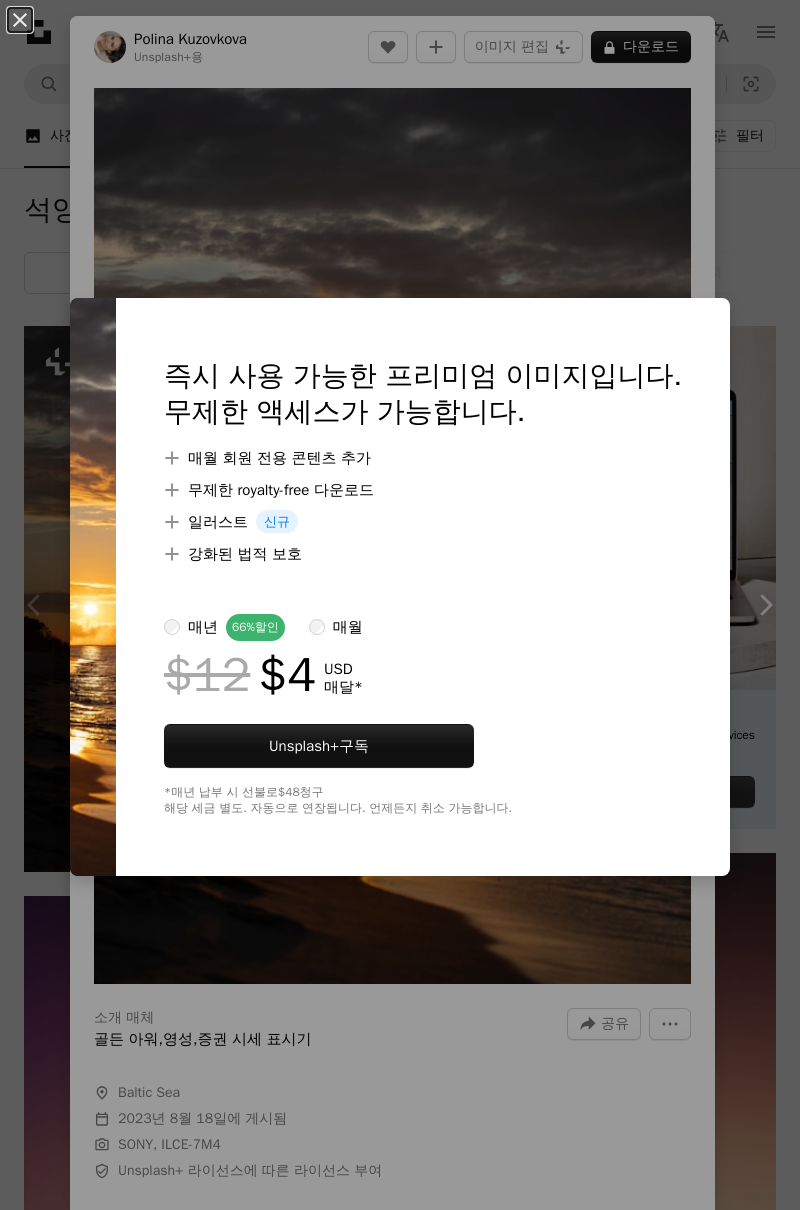 click on "An X shape 즉시 사용 가능한 프리미엄 이미지입니다. 무제한 액세스가 가능합니다. A plus sign 매월 회원 전용 콘텐츠 추가 A plus sign 무제한 royalty-free 다운로드 A plus sign 일러스트  신규 A plus sign 강화된 법적 보호 매년 66%  할인 매월 $12   $4 USD 매달 * Unsplash+  구독 *매년 납부 시 선불로  $48  청구 해당 세금 별도. 자동으로 연장됩니다. 언제든지 취소 가능합니다." at bounding box center (400, 605) 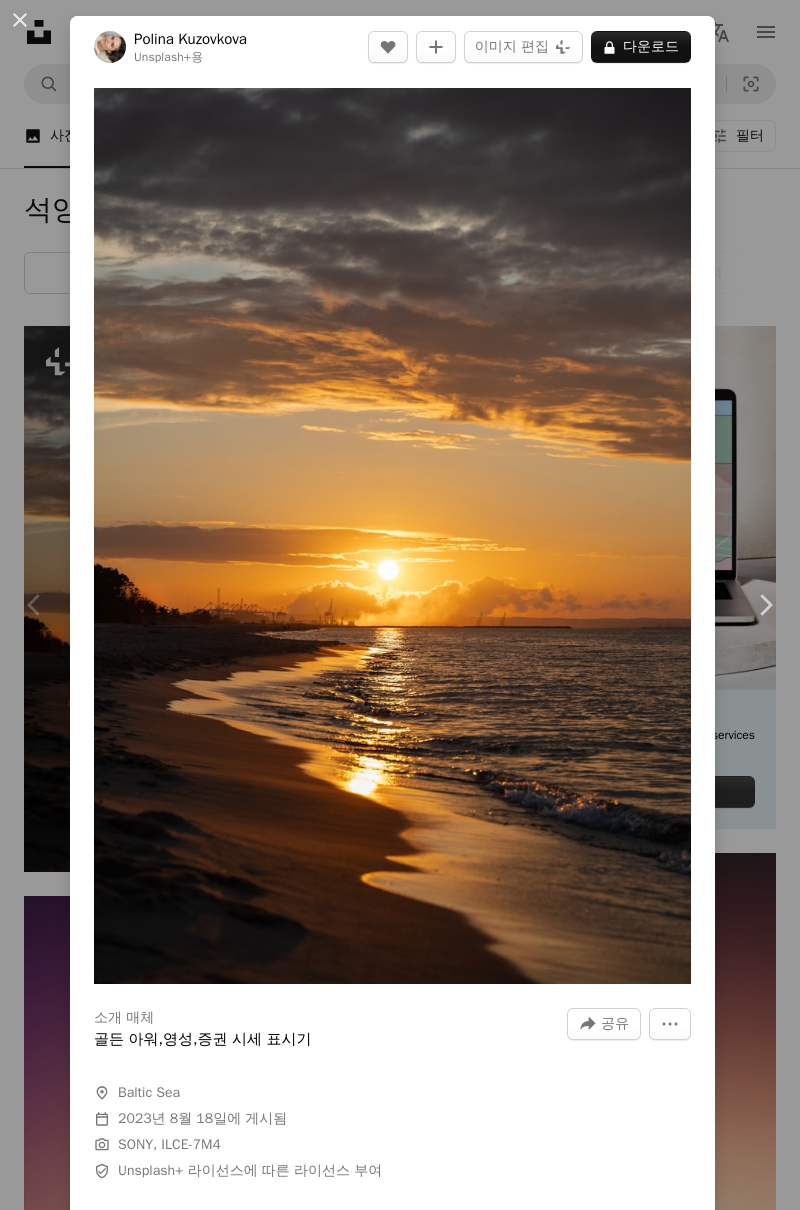 click on "A lock   다운로드" at bounding box center (641, 47) 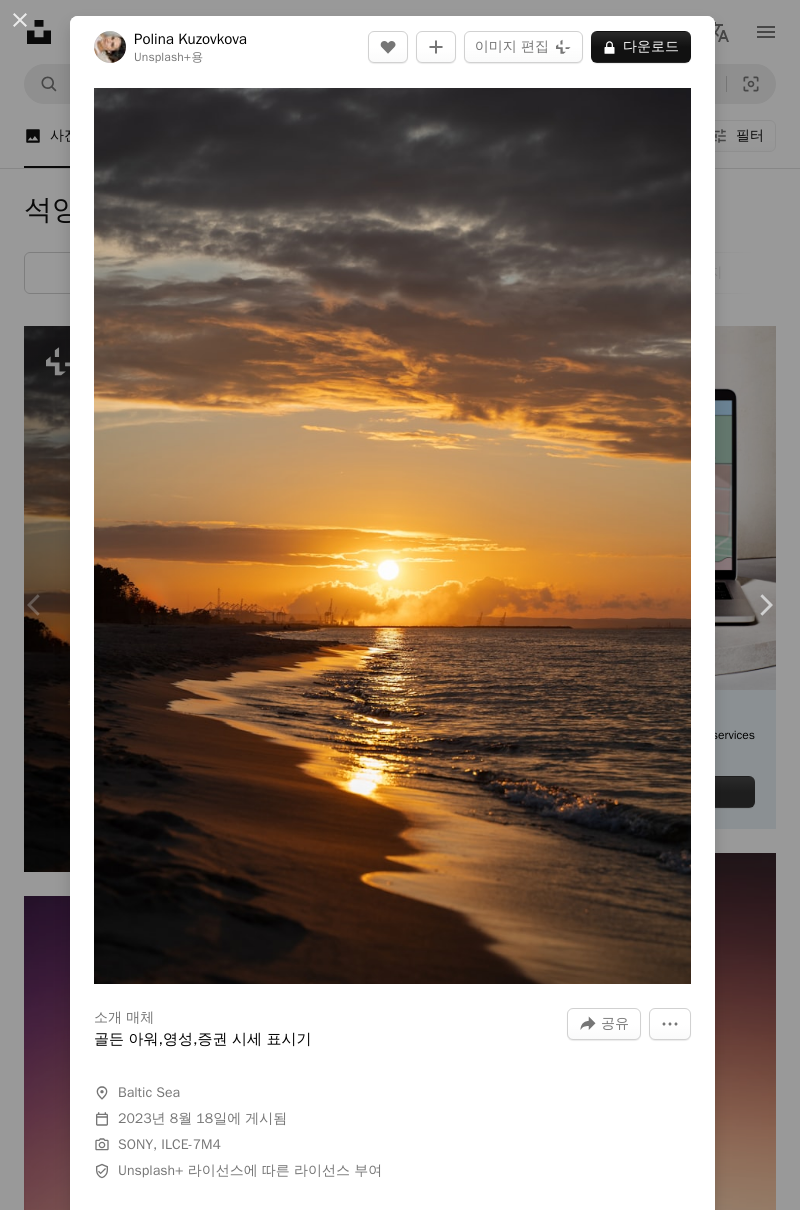 click on "An X shape 즉시 사용 가능한 프리미엄 이미지입니다. 무제한 액세스가 가능합니다. A plus sign 매월 회원 전용 콘텐츠 추가 A plus sign 무제한 royalty-free 다운로드 A plus sign 일러스트  신규 A plus sign 강화된 법적 보호 매년 66%  할인 매월 $12   $4 USD 매달 * Unsplash+  구독 *매년 납부 시 선불로  $48  청구 해당 세금 별도. 자동으로 연장됩니다. 언제든지 취소 가능합니다." at bounding box center (400, 6245) 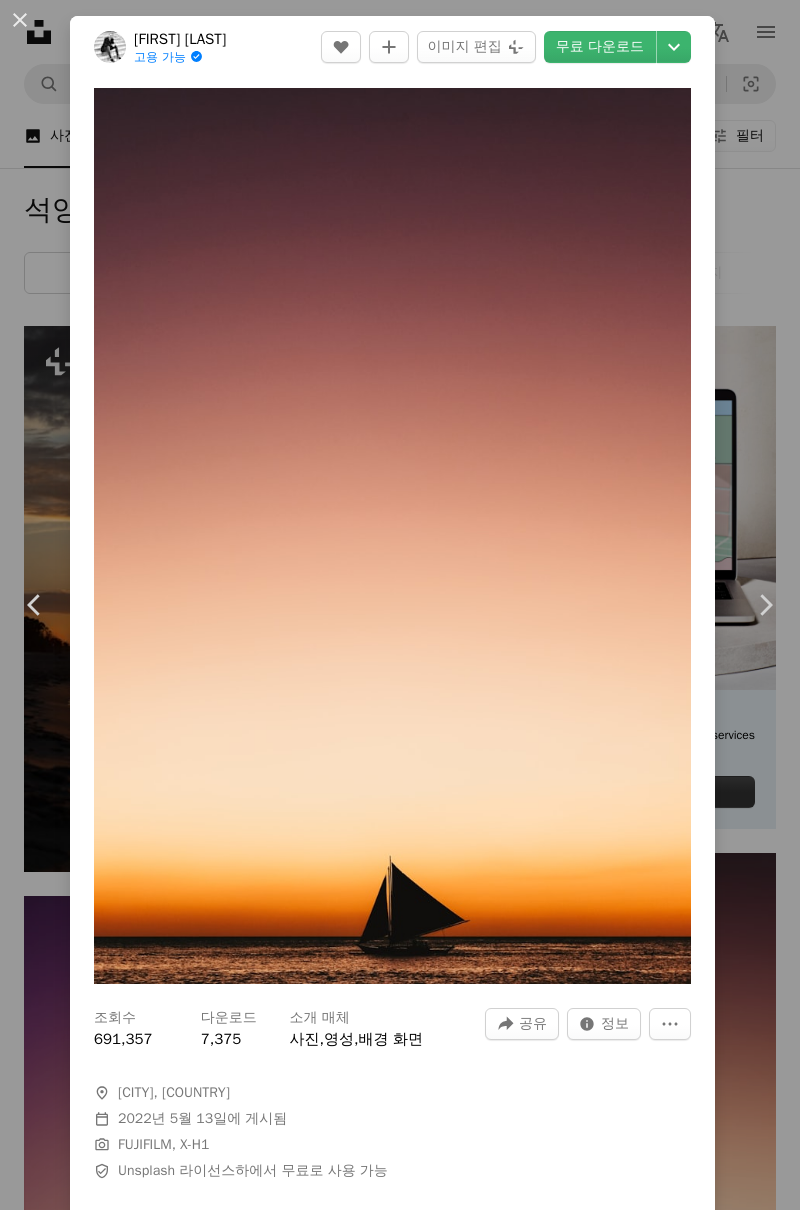 click on "[FIRST] [LAST] 고용 가능 A checkmark inside of a circle A heart A plus sign 이미지 편집   Plus sign for Unsplash+ 무료 다운로드 Chevron down Zoom in 조회수 691,357 다운로드 7,375 소개 매체 사진 ,  영성 ,  배경 화면 A forward-right arrow 공유 Info icon 정보 More Actions A map marker [CITY], [COUNTRY] Calendar outlined [DATE] 에 게시됨 Camera FUJIFILM, X-H1 Safety Unsplash 라이선스 하에서 무료로 사용 가능 배경 화면 배경 지평선 영성 범선 선셋뷰 (Sunset View) 해질녘 식물 해돋이 회색 배 차 수송 필리핀 바깥 새벽 황혼 붉은 하늘 보라카이 말레이어 퍼블릭 도메인 이미지 iStock에서 프리미엄 관련 이미지 찾아보기  |  코드 UNSPLASH20로 20% 할인 혜택 받기 관련 이미지 A heart A plus sign [FIRST] [LAST] 고용 가능 A checkmark inside of a circle Arrow pointing down A heart A plus sign [FIRST] [LAST] 고용 가능 A heart" at bounding box center (400, 605) 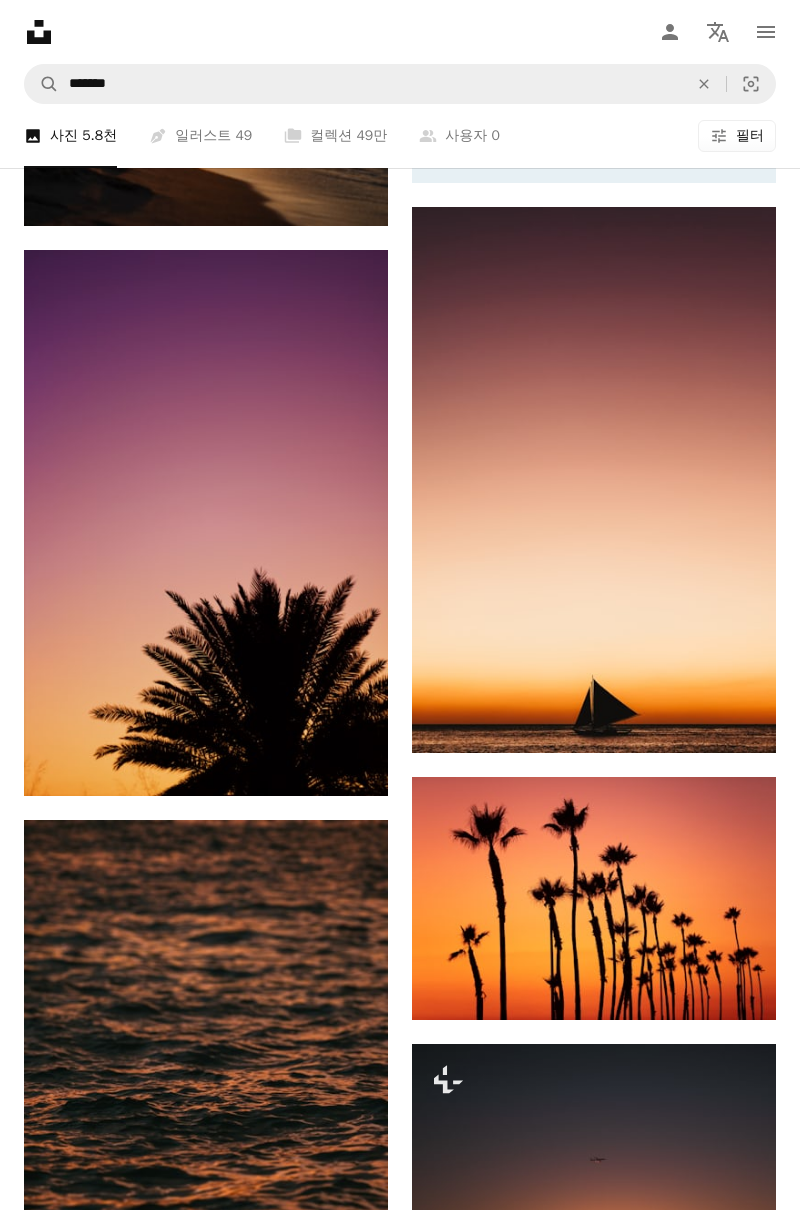 scroll, scrollTop: 642, scrollLeft: 0, axis: vertical 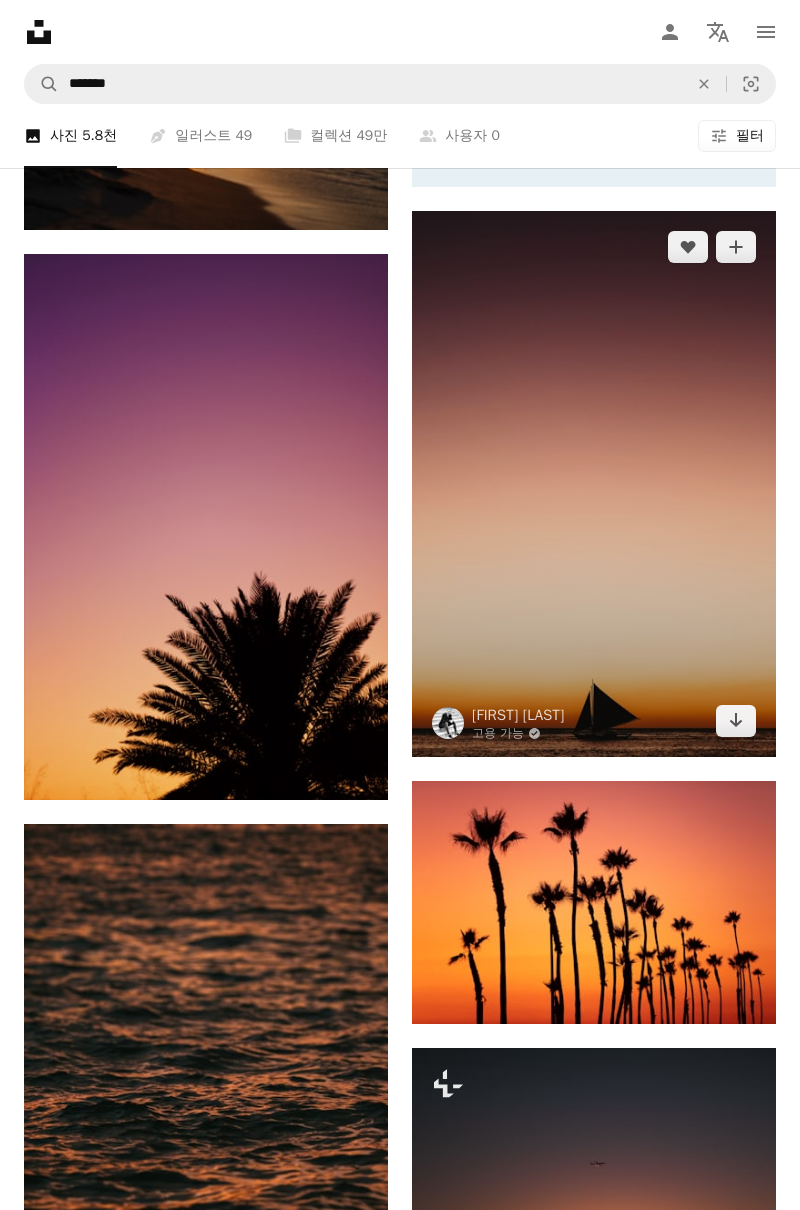 click at bounding box center [594, 484] 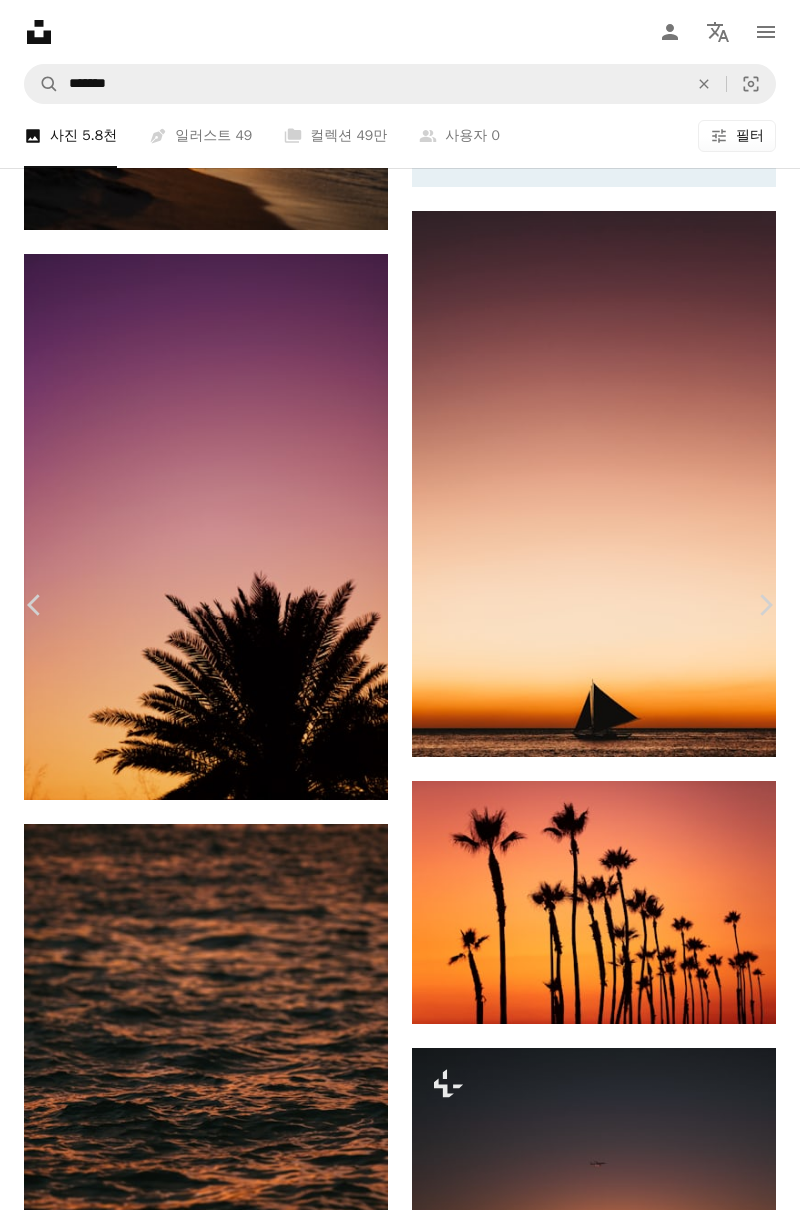 click 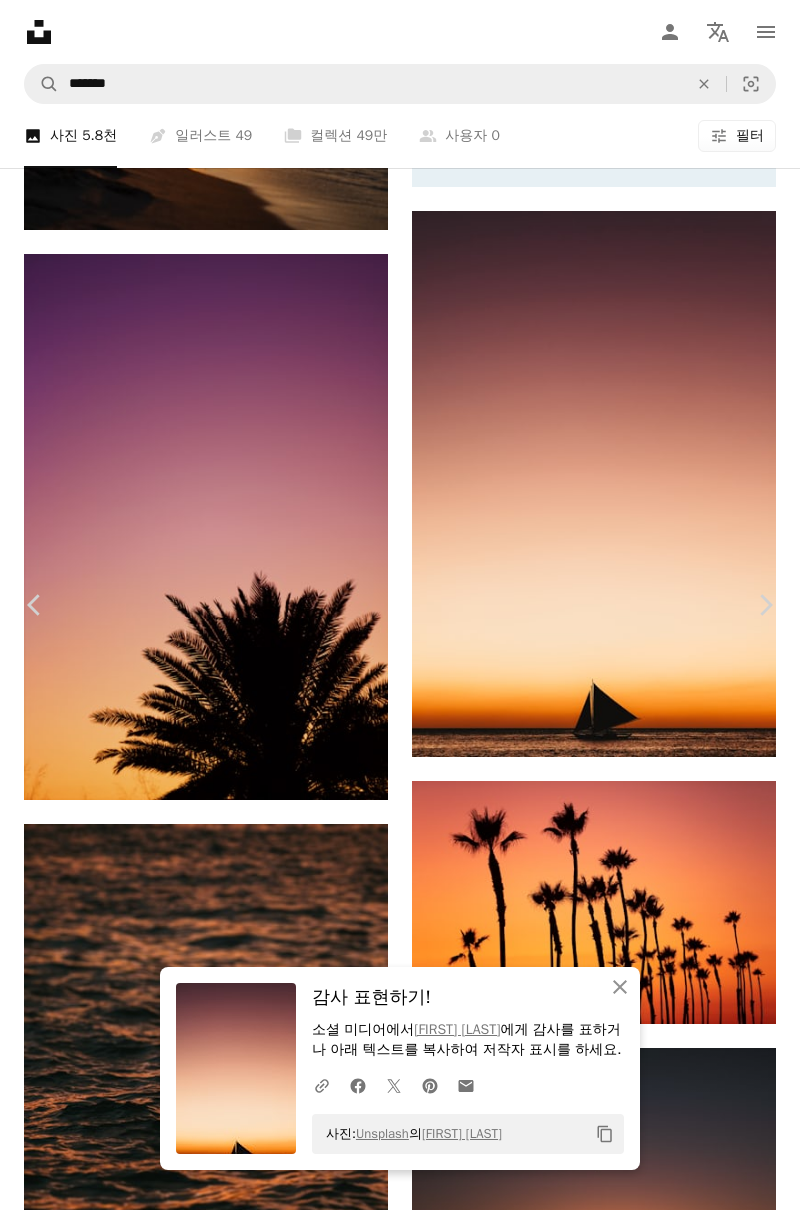 click on "Chevron right" 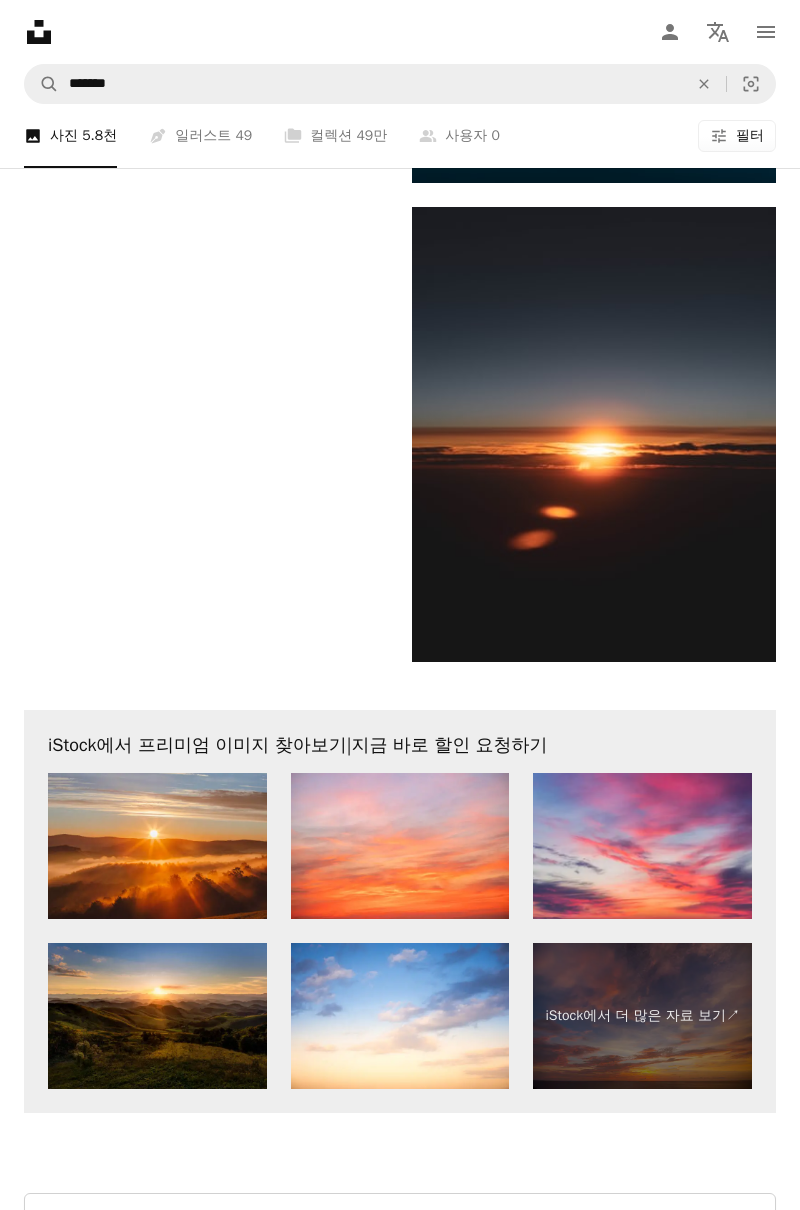 scroll, scrollTop: 4343, scrollLeft: 0, axis: vertical 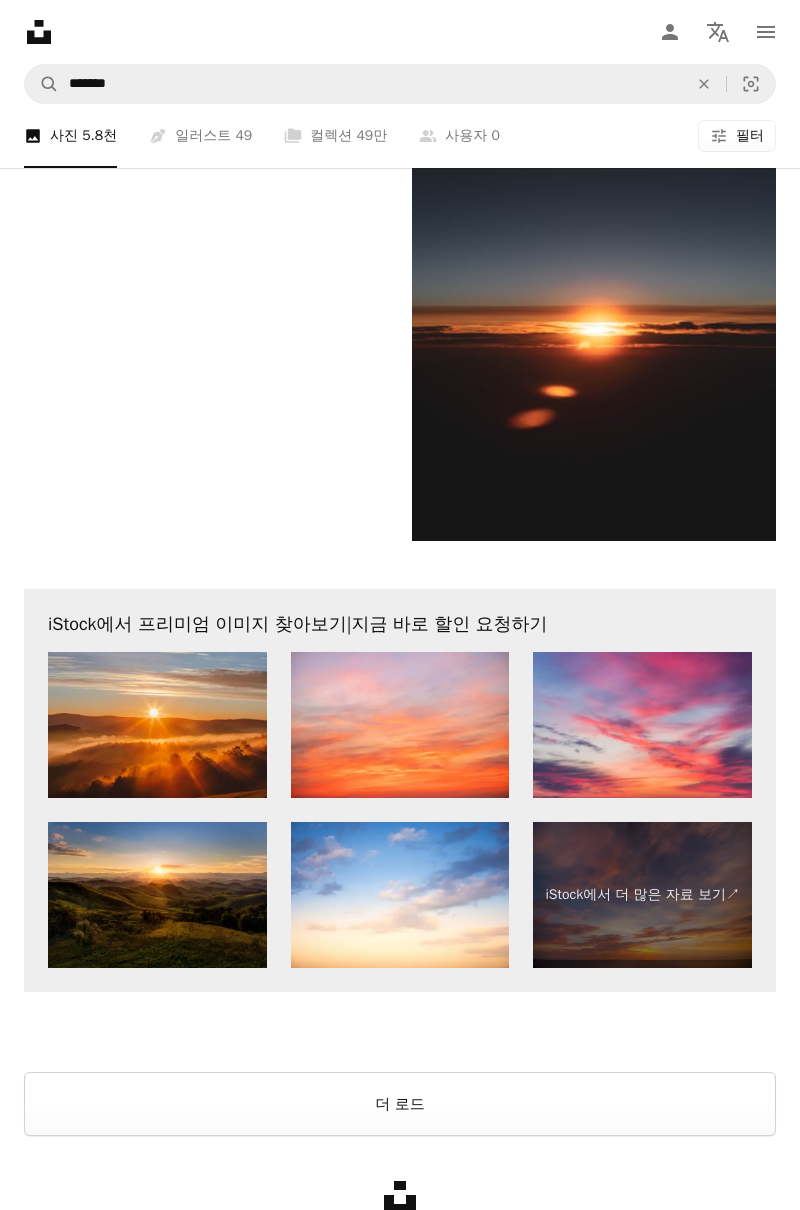 click on "더 로드" at bounding box center (400, 1104) 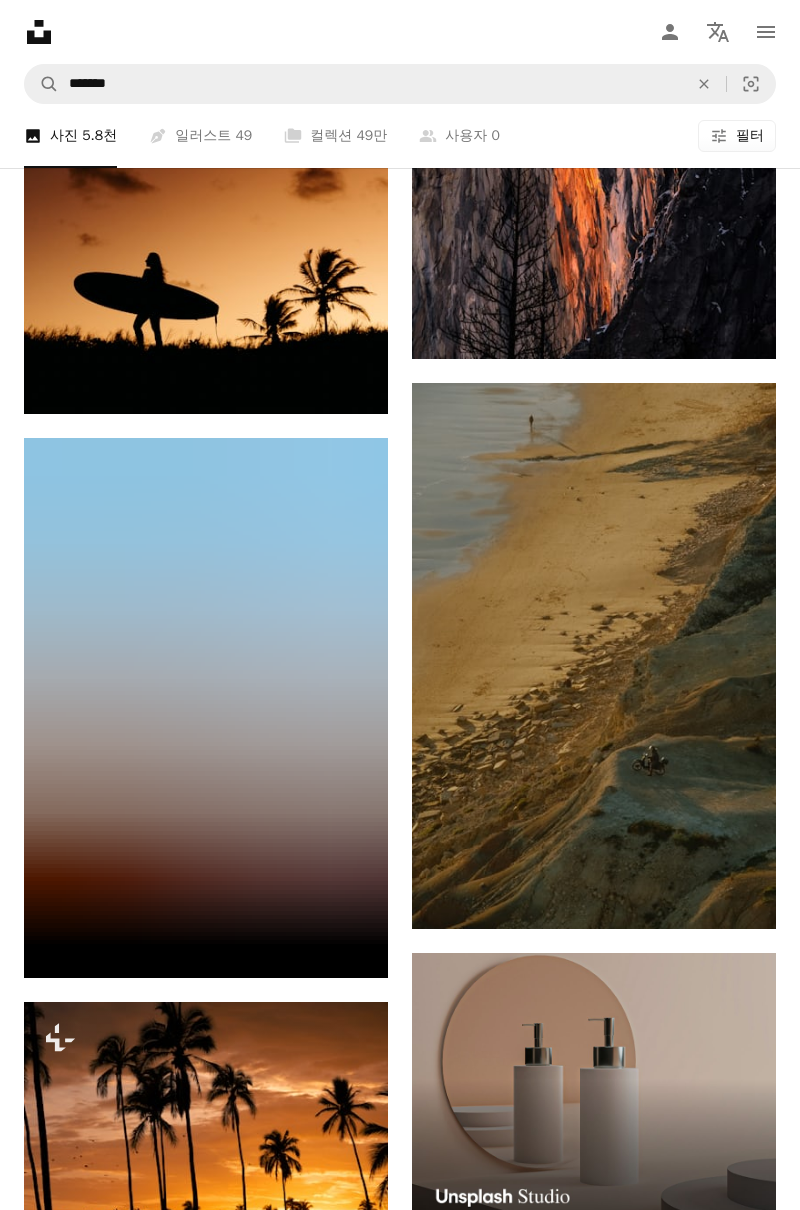 scroll, scrollTop: 10046, scrollLeft: 0, axis: vertical 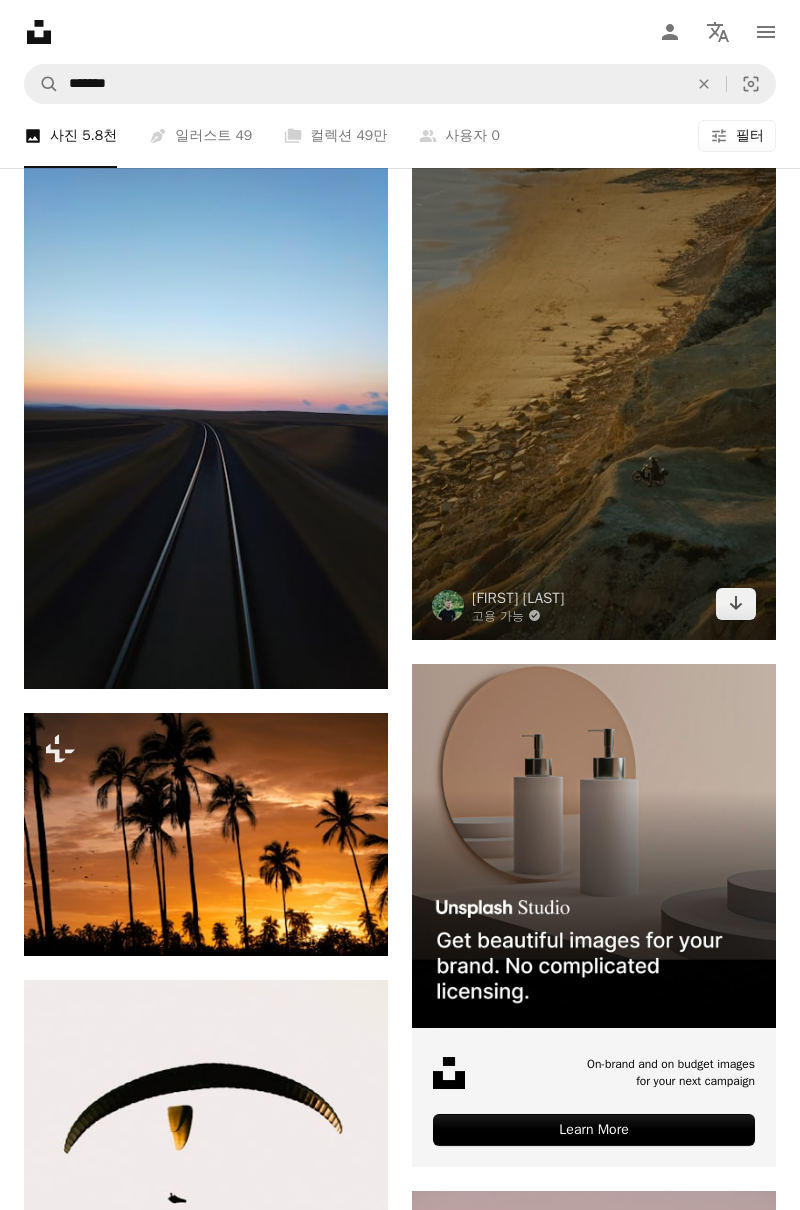 click at bounding box center [594, 367] 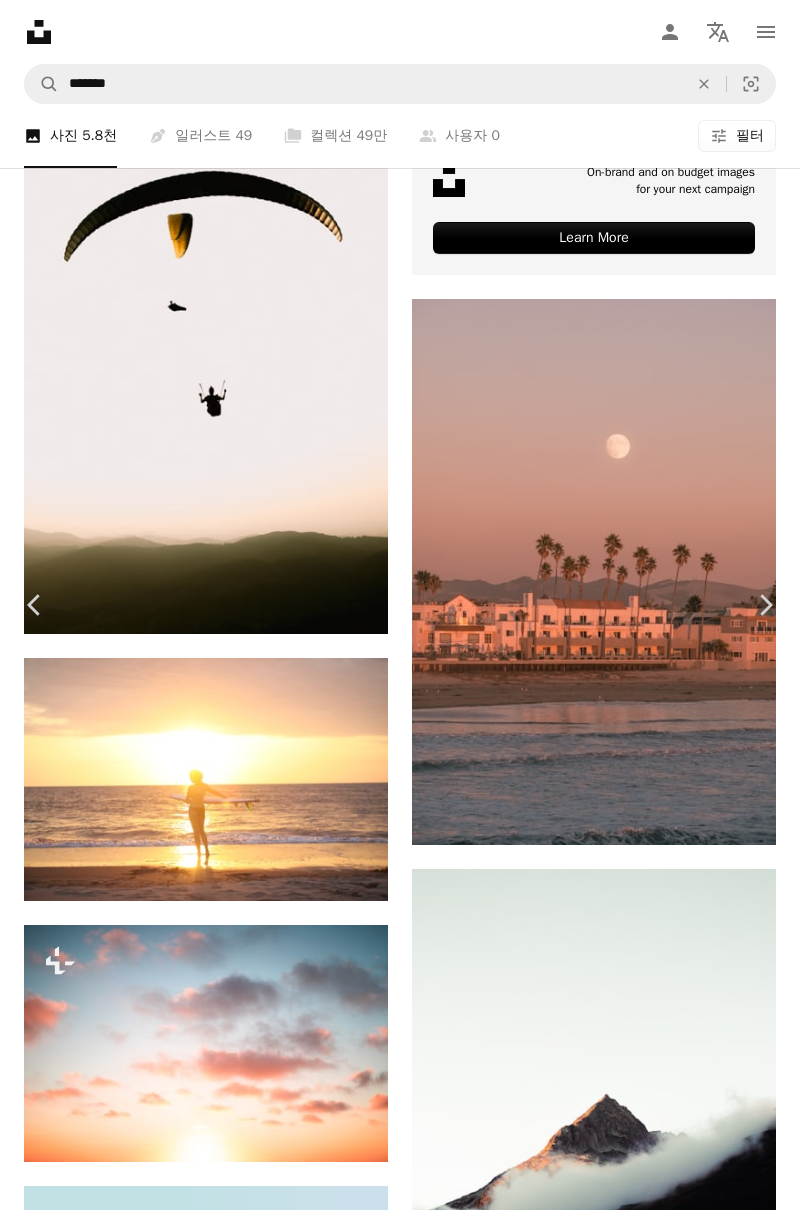 scroll, scrollTop: 12278, scrollLeft: 0, axis: vertical 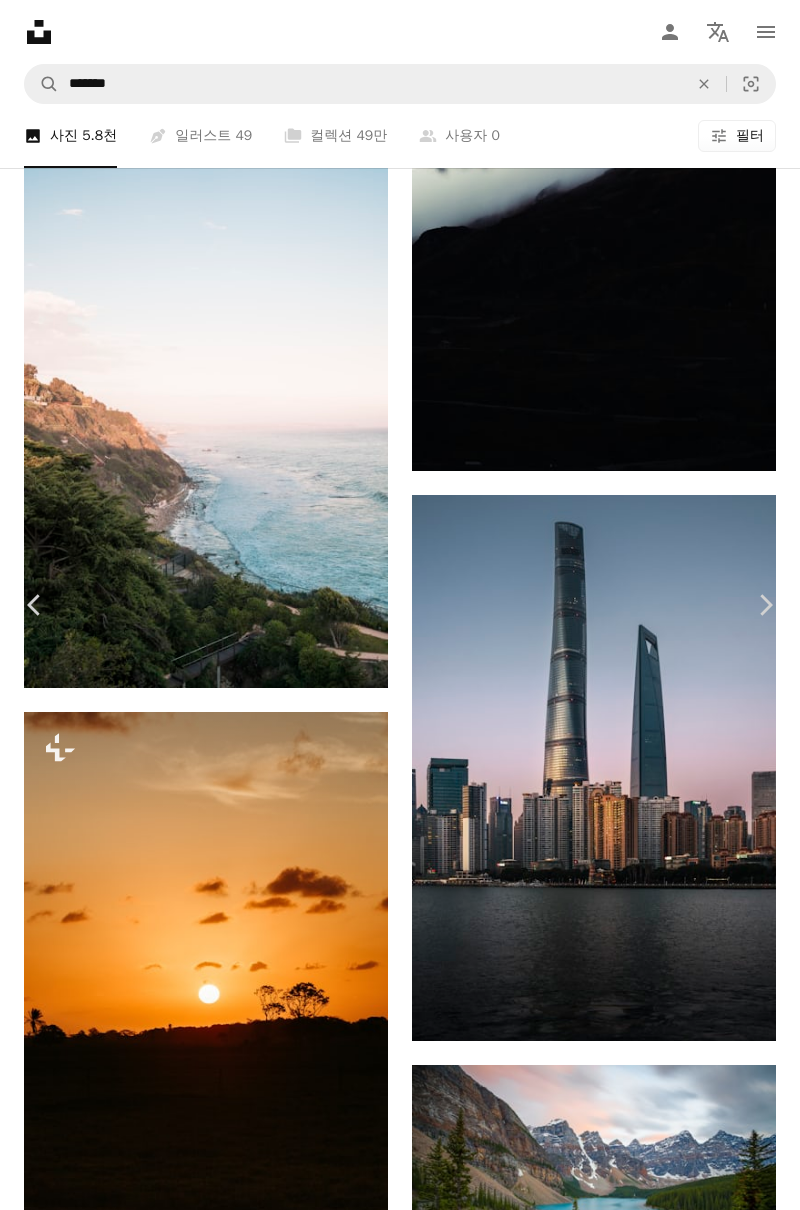 click on "[FIRST] [LAST] 고용 가능 A checkmark inside of a circle A heart A plus sign 이미지 편집   Plus sign for Unsplash+ 무료 다운로드 Chevron down Zoom in 조회수 1,184,136 다운로드 13,108 소개 매체 사진 ,  여행하다 ,  배경 화면 A forward-right arrow 공유 Info icon 정보 More Actions A map marker [COUNTRY] Calendar outlined [DATE] 에 게시됨 Camera FUJIFILM, X-T20 Safety Unsplash 라이선스 하에서 무료로 사용 가능 바닷가 해질녘 오토바이 배경 화면 배경 연안 사람의 바다 풍경 모래 차 오토바이 갈색 포르투갈 바깥 기계 바퀴 해안선 HD 배경화면 iStock에서 프리미엄 관련 이미지 찾아보기  |  코드 UNSPLASH20로 20% 할인 혜택 받기 관련 이미지 A heart A plus sign [FIRST] [LAST] 고용 가능 A checkmark inside of a circle Arrow pointing down A heart A plus sign [FIRST] [LAST] 고용 가능 A checkmark inside of a circle Arrow pointing down A heart A heart" at bounding box center (400, 3622) 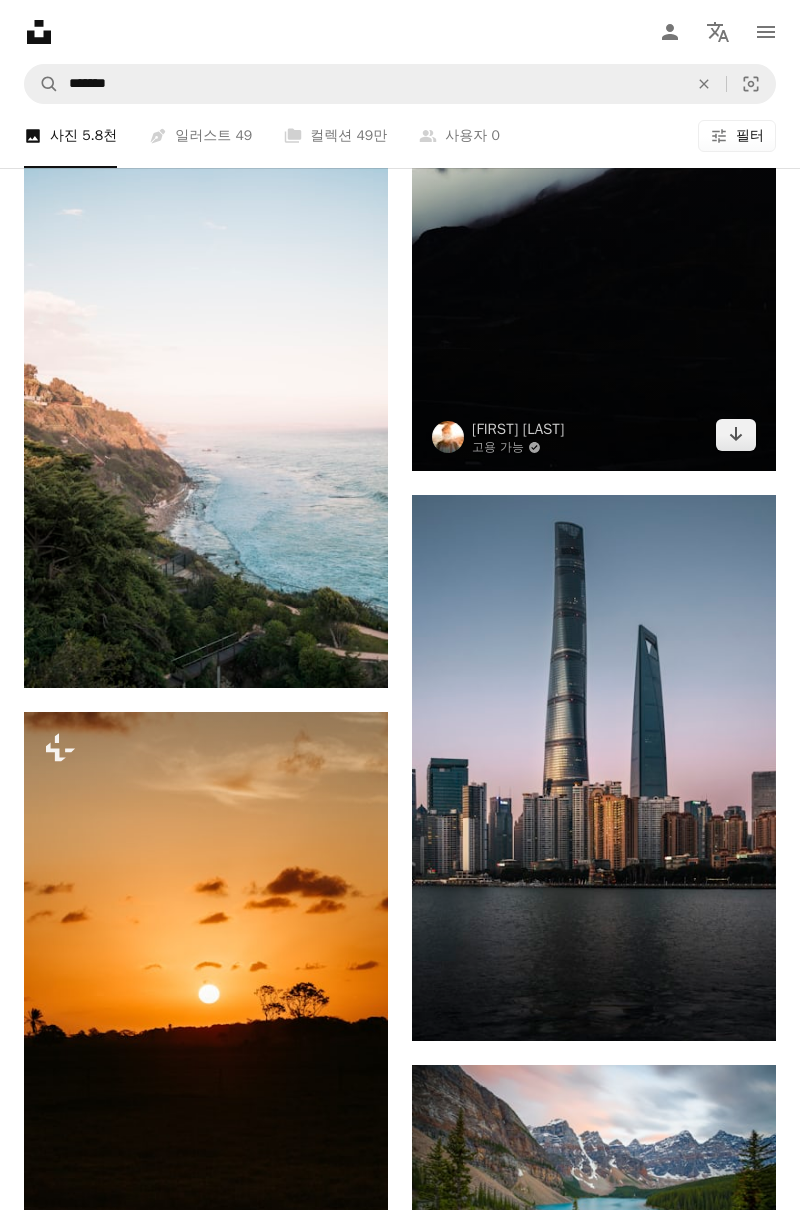 click at bounding box center (594, 148) 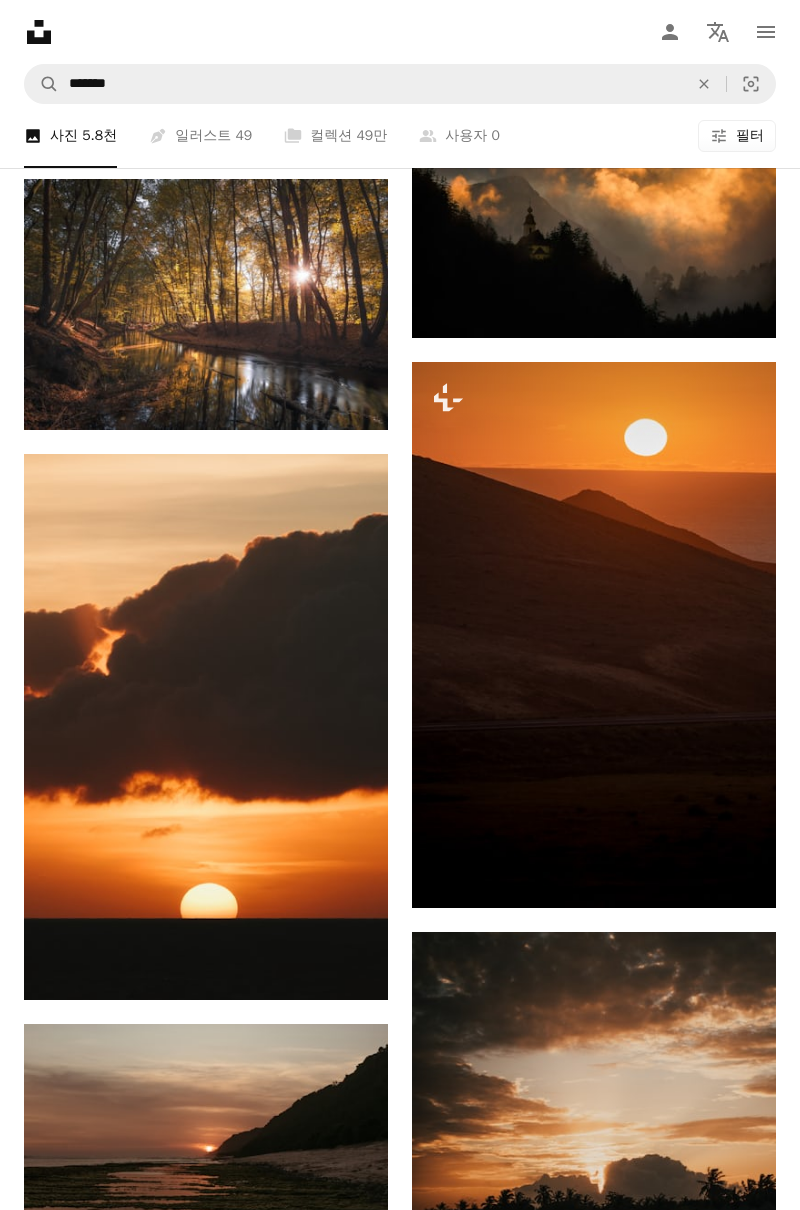 scroll, scrollTop: 21326, scrollLeft: 0, axis: vertical 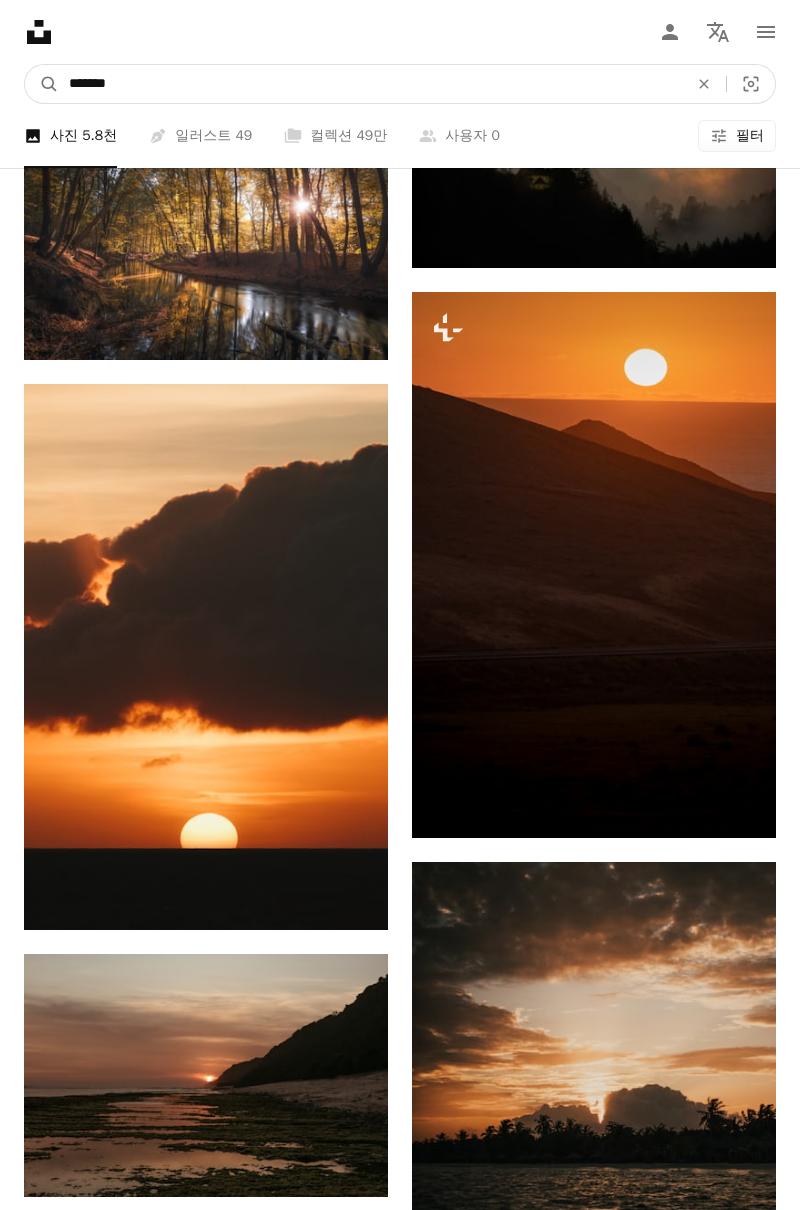 click 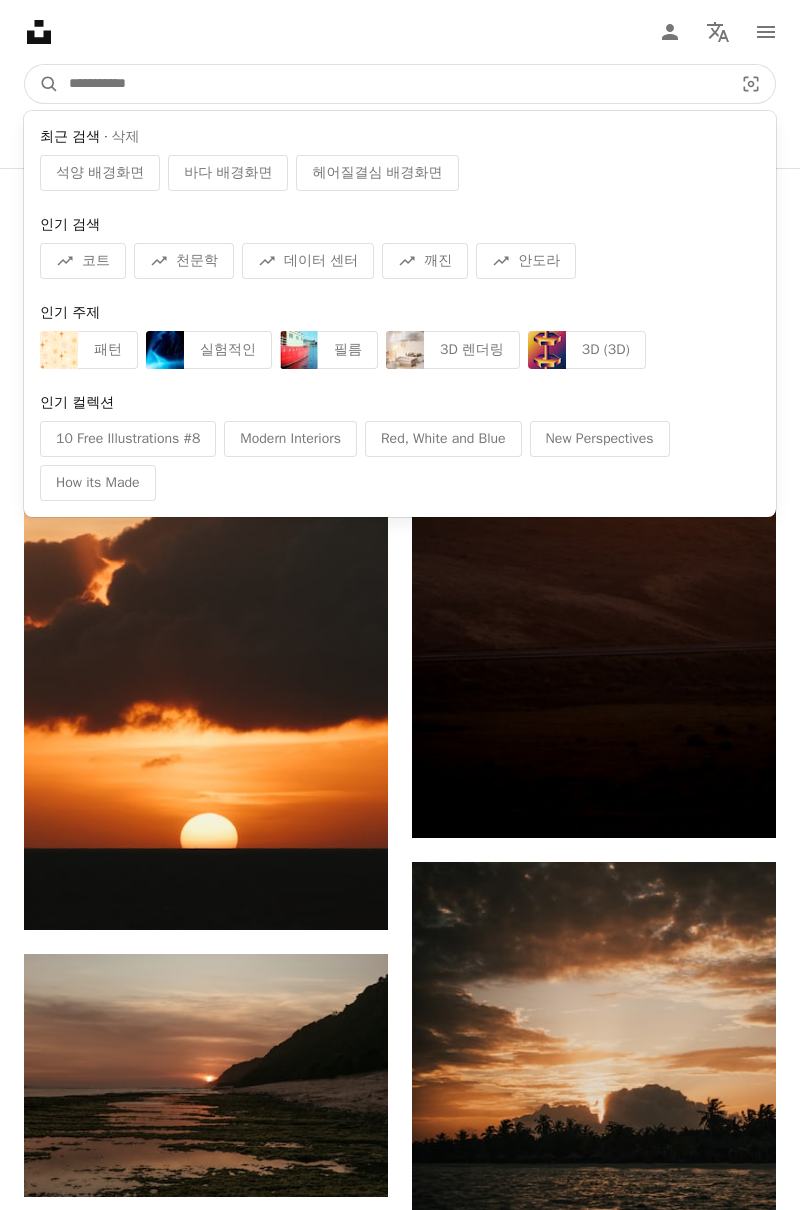 click on "*******" at bounding box center (393, 84) 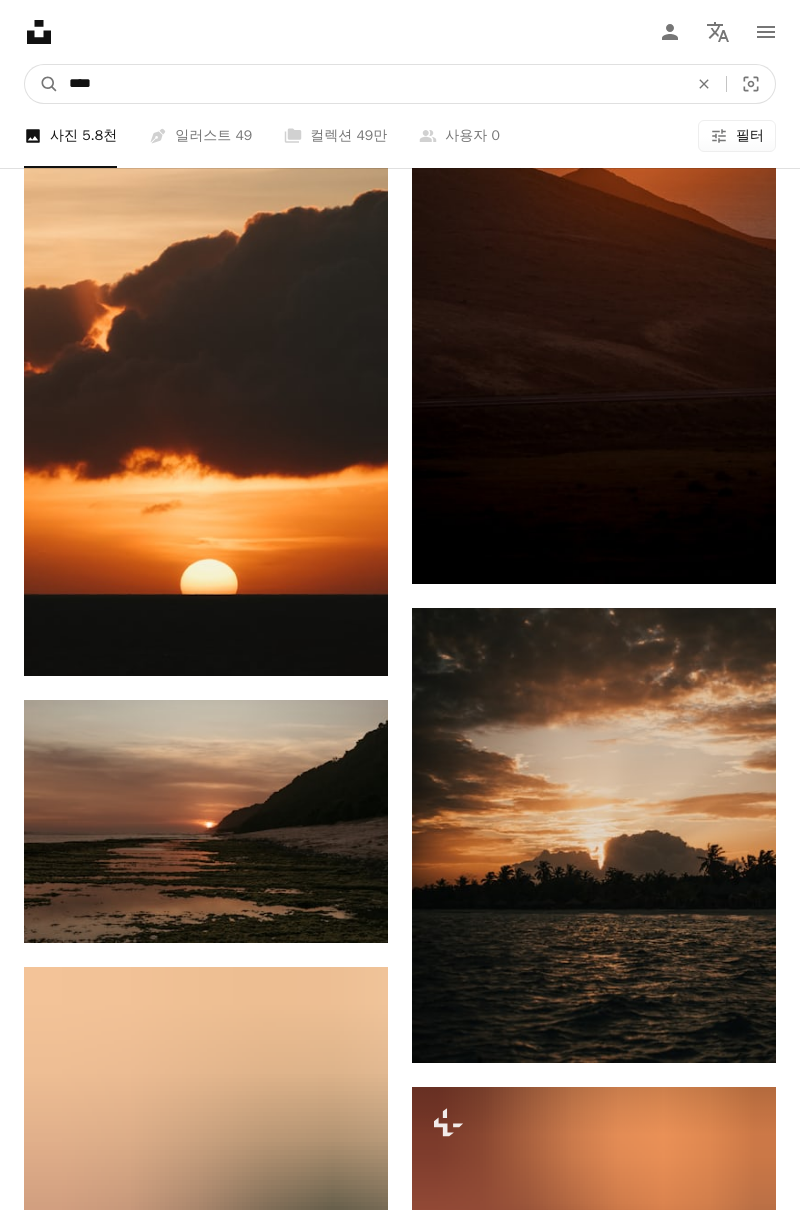 type on "****" 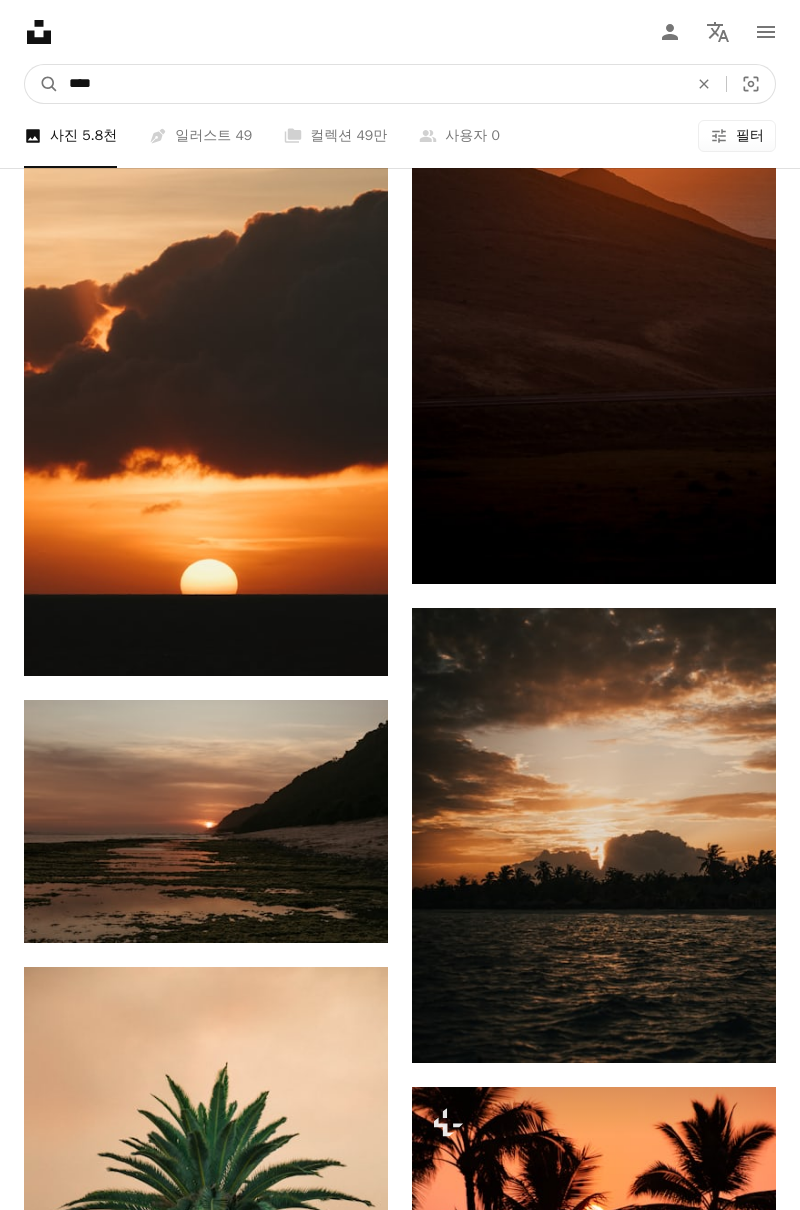 click on "A magnifying glass" at bounding box center [42, 84] 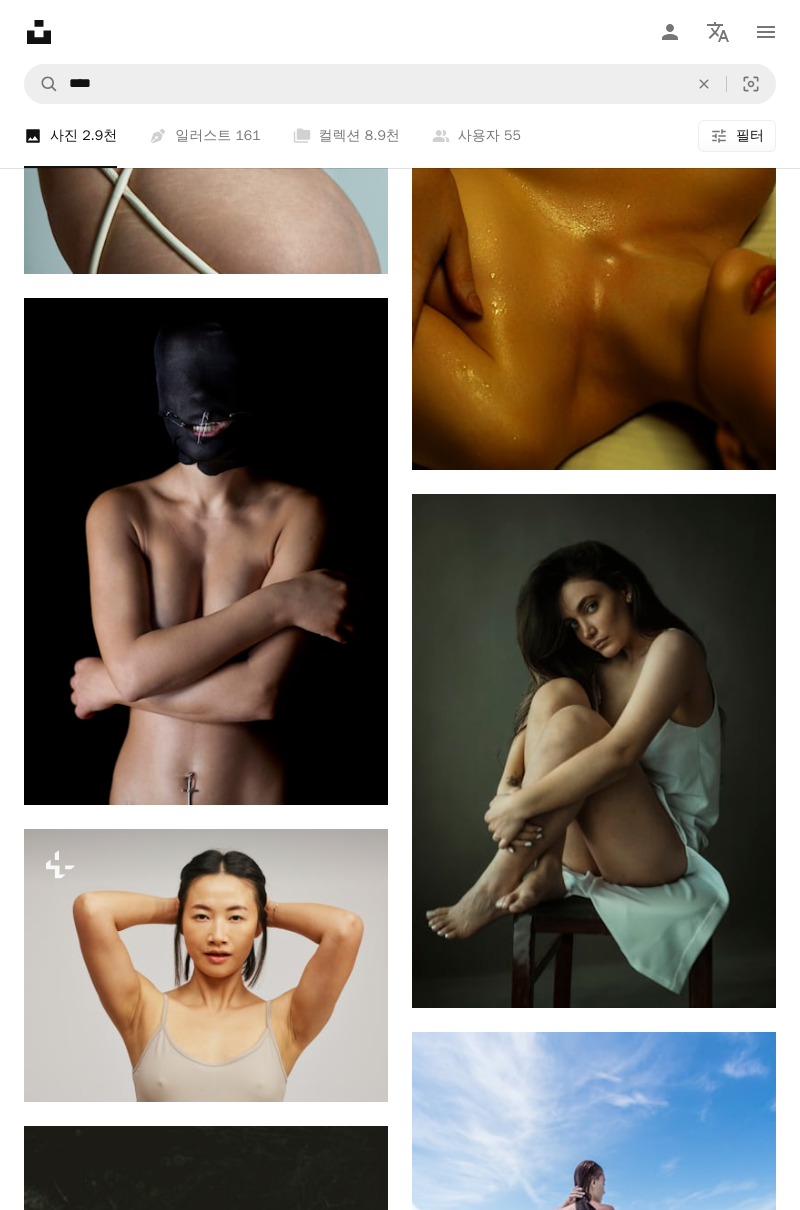 scroll, scrollTop: 2953, scrollLeft: 0, axis: vertical 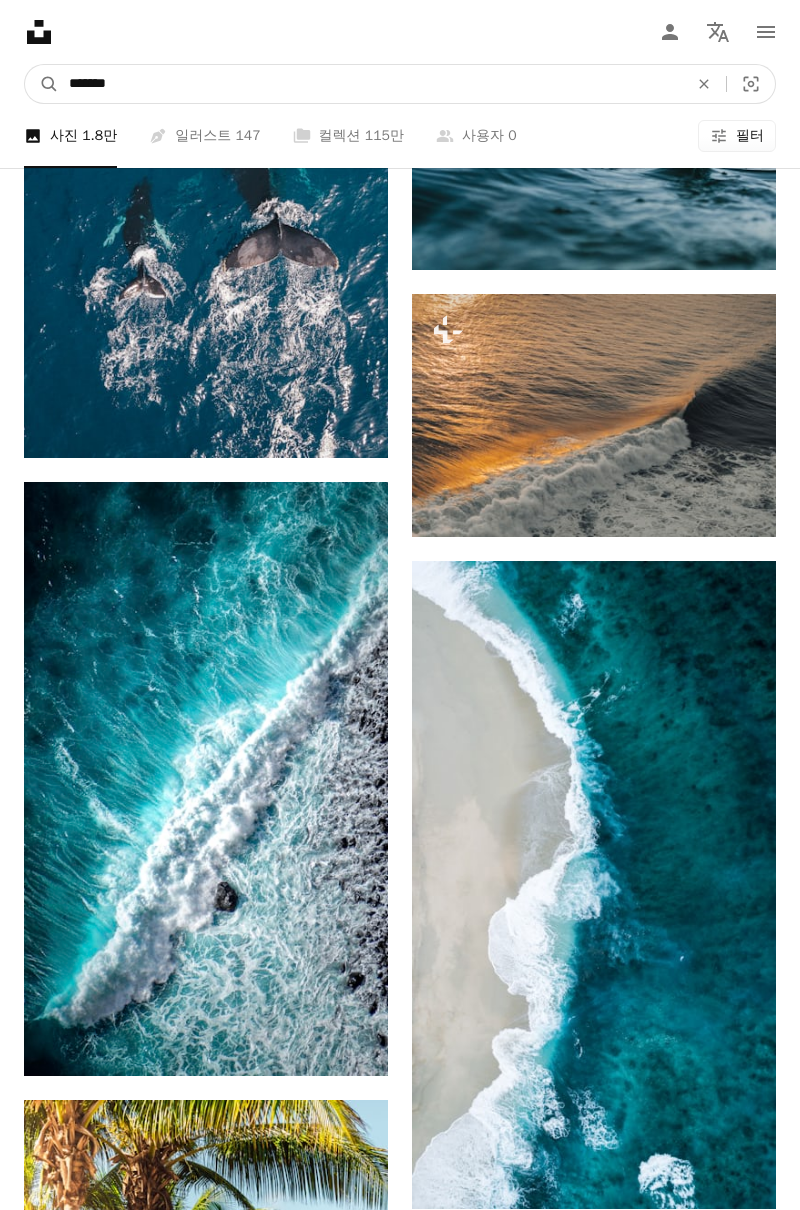 click on "*******" at bounding box center [370, 84] 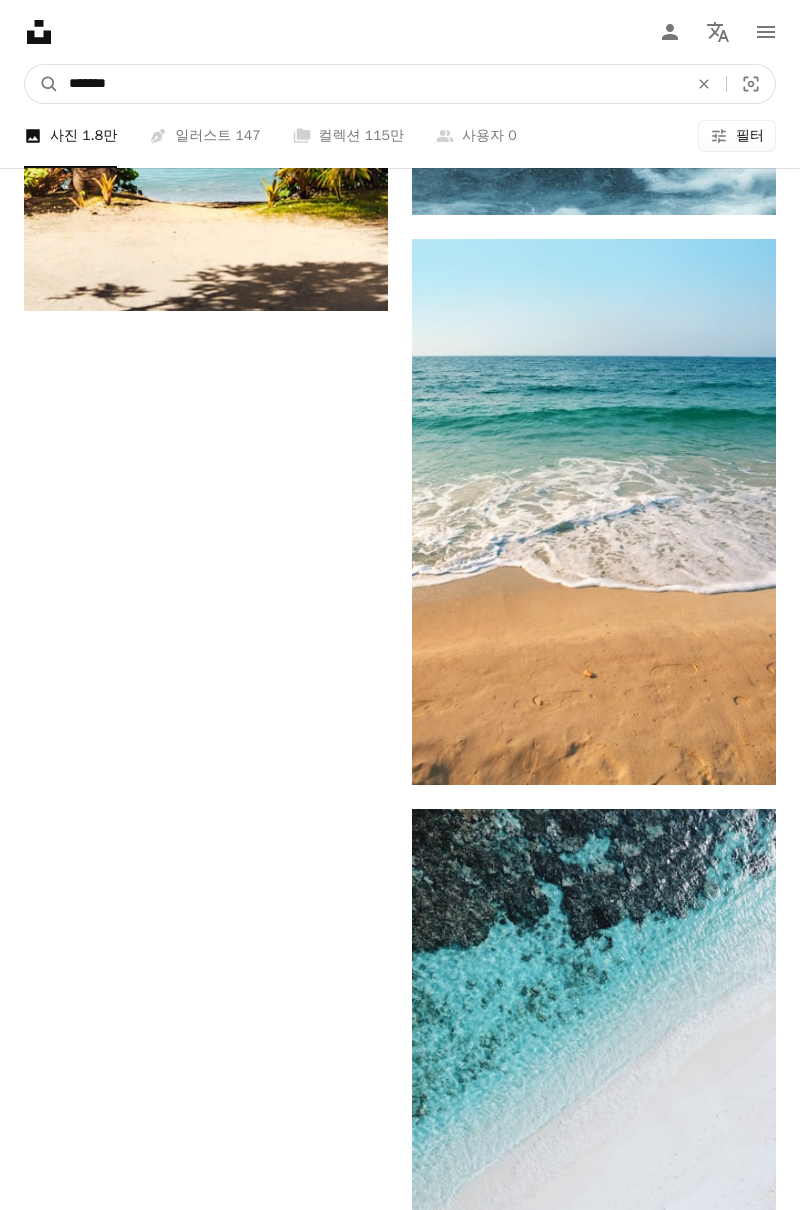 click on "An X shape" 